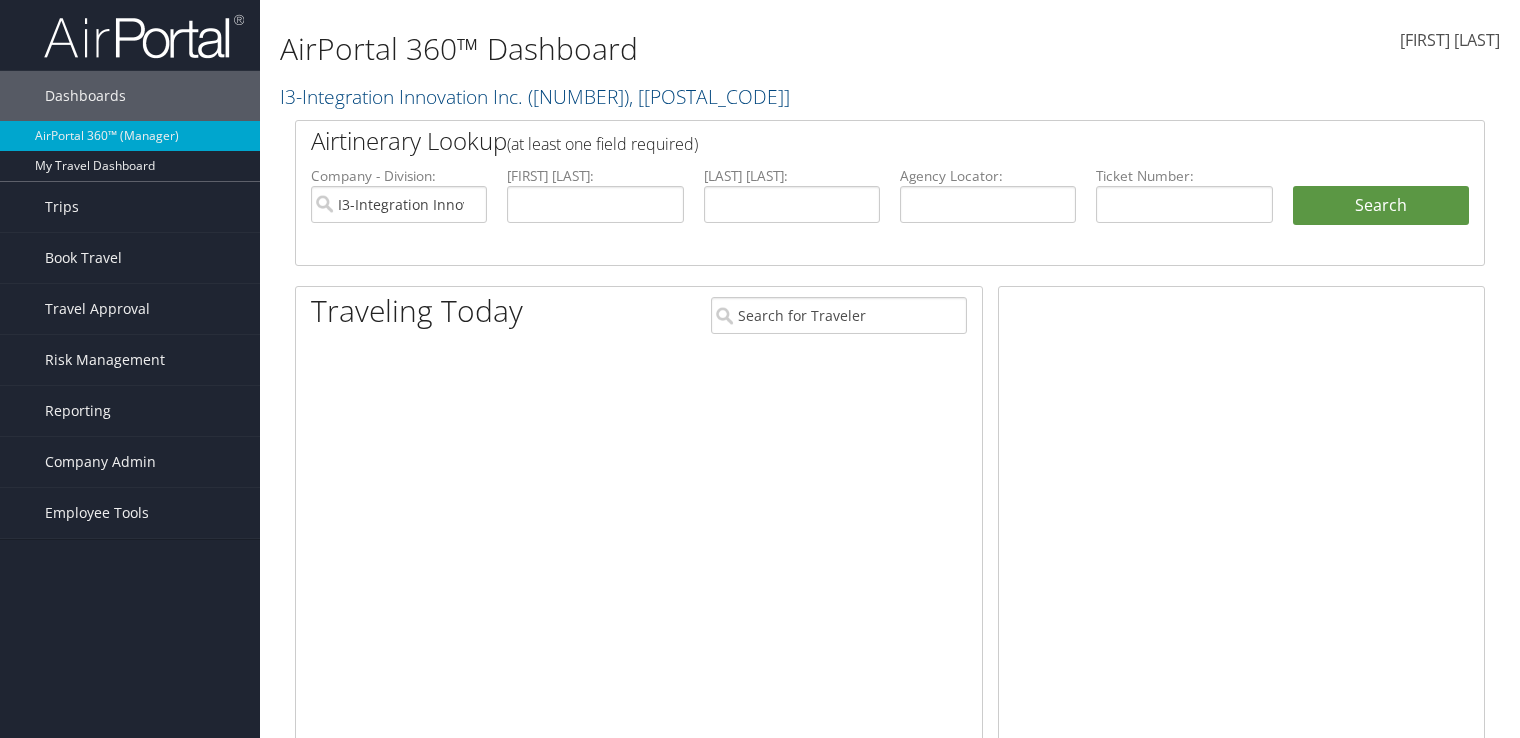 scroll, scrollTop: 0, scrollLeft: 0, axis: both 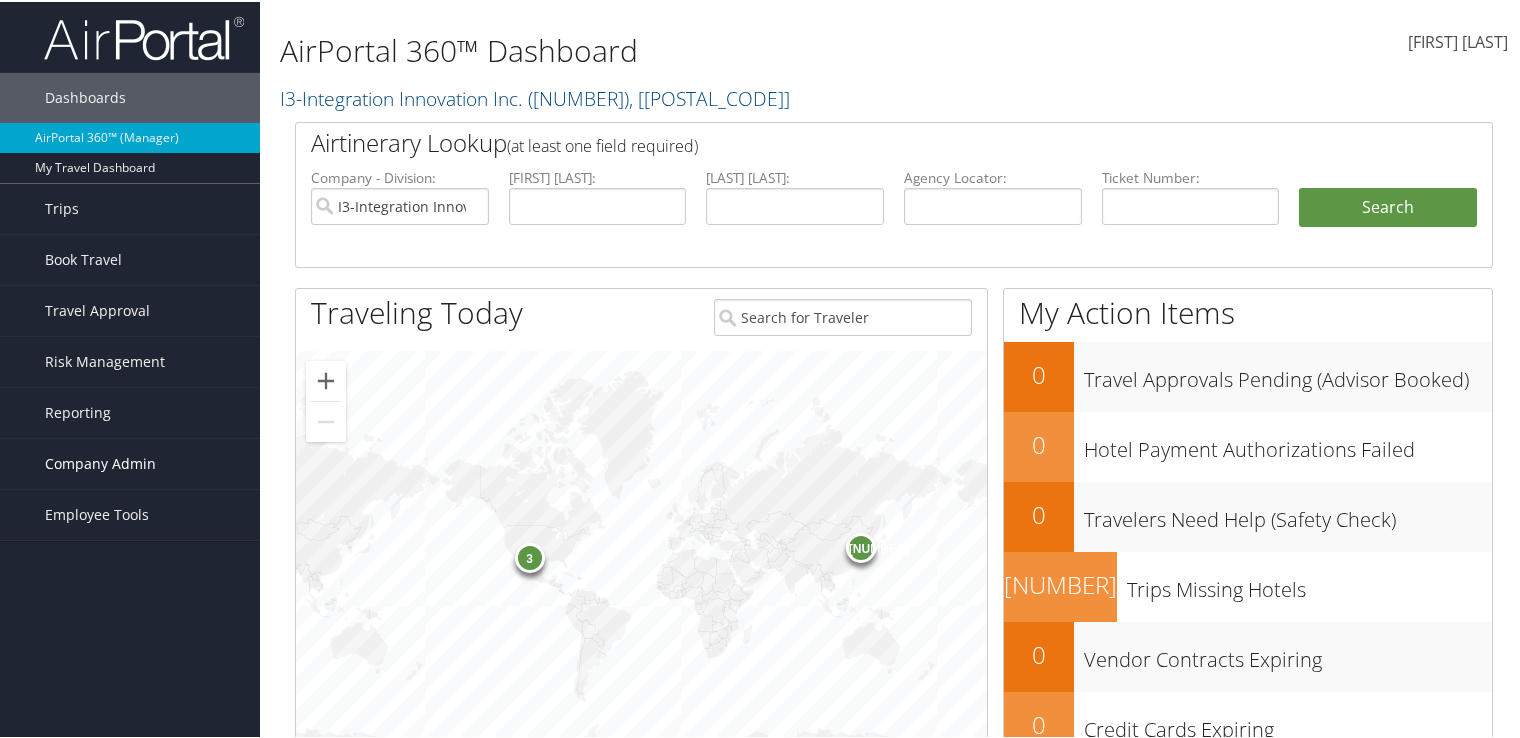 click on "Company Admin" at bounding box center [100, 462] 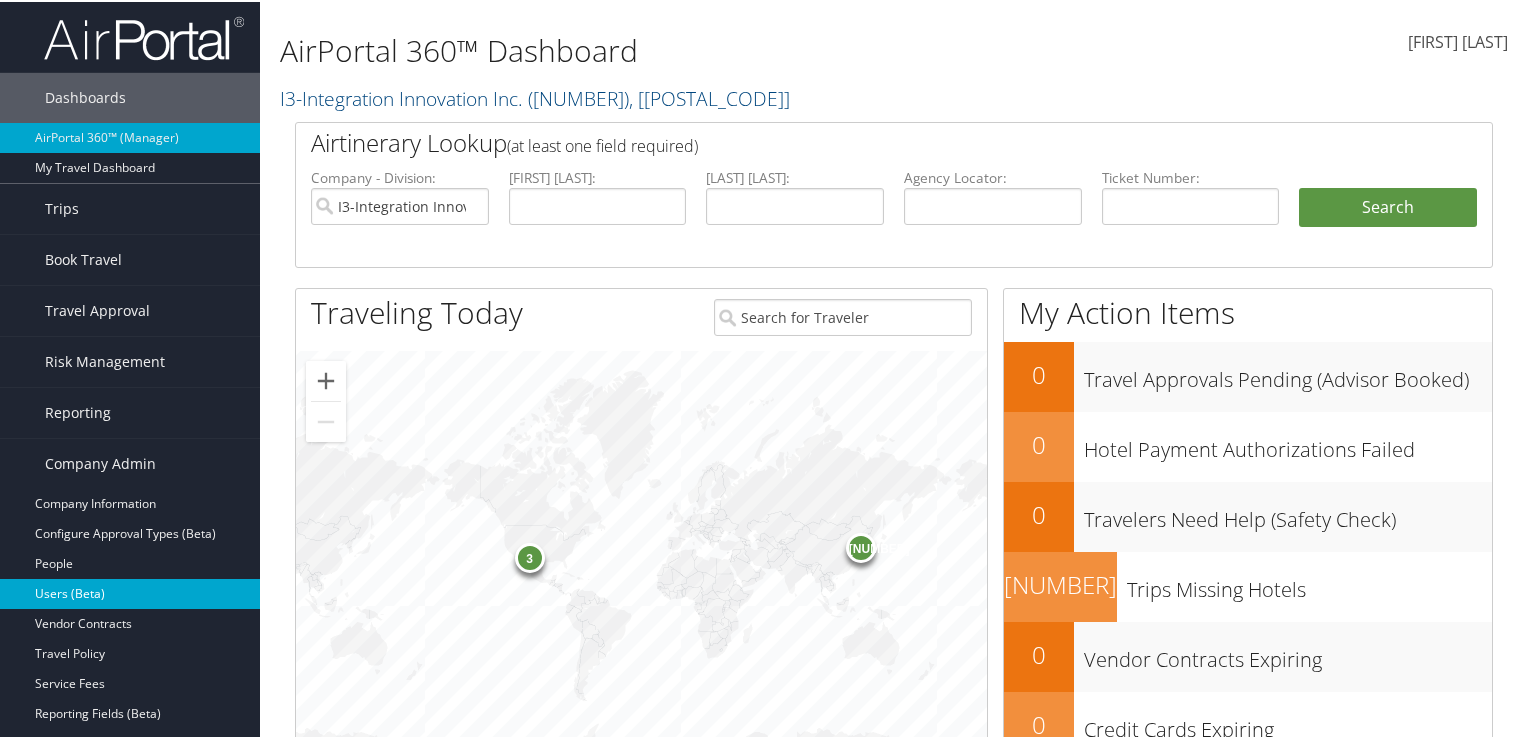 click on "Users (Beta)" at bounding box center (130, 592) 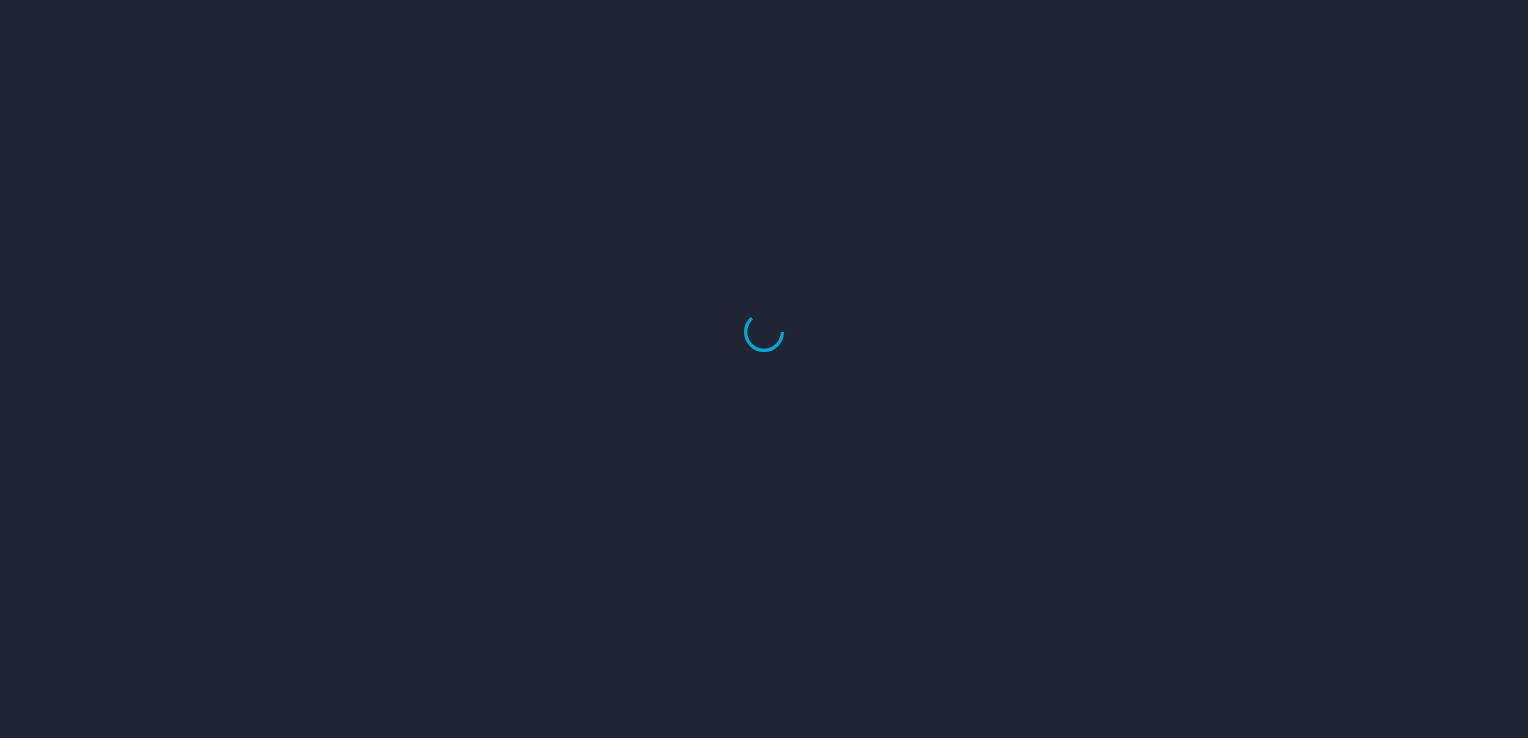 scroll, scrollTop: 0, scrollLeft: 0, axis: both 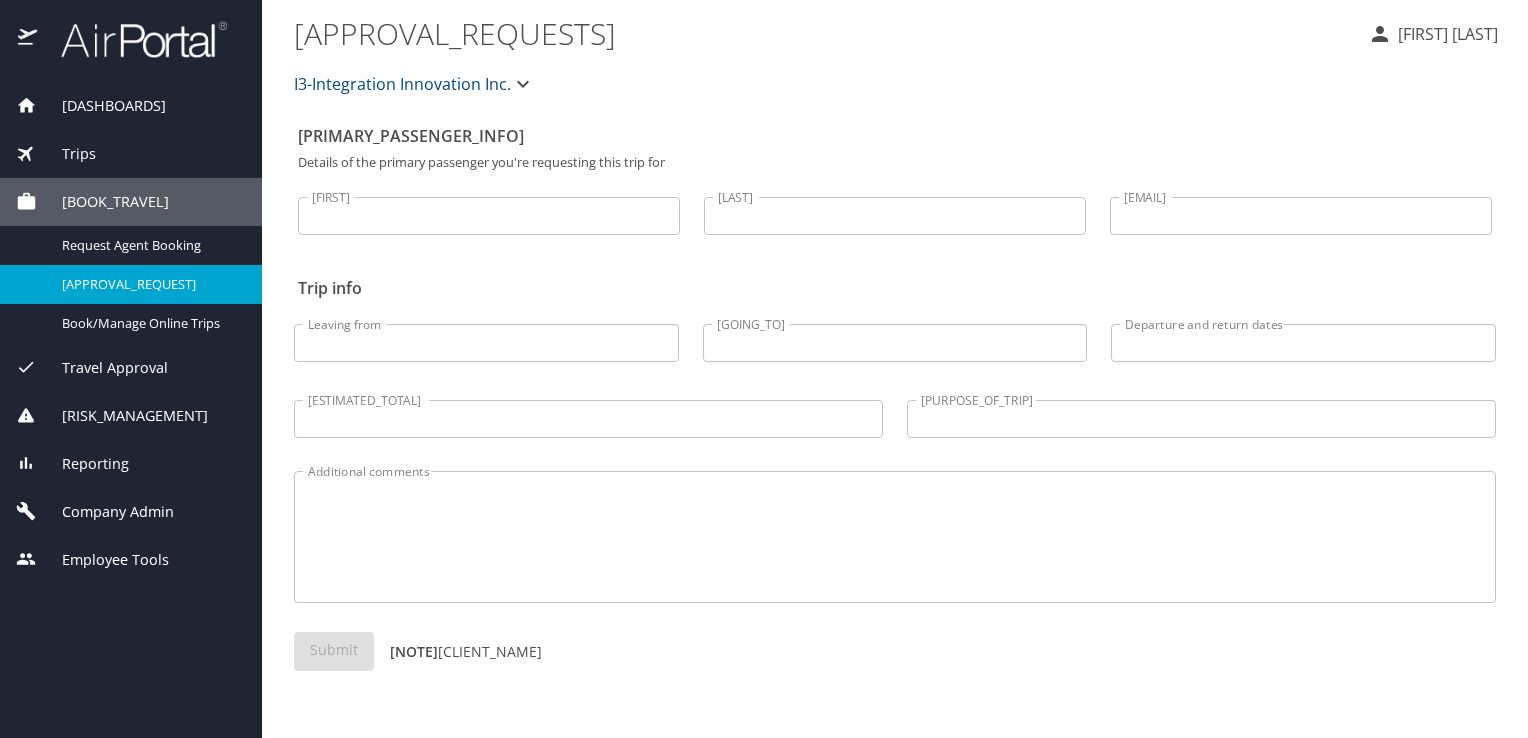 click on "Company Admin" at bounding box center [105, 512] 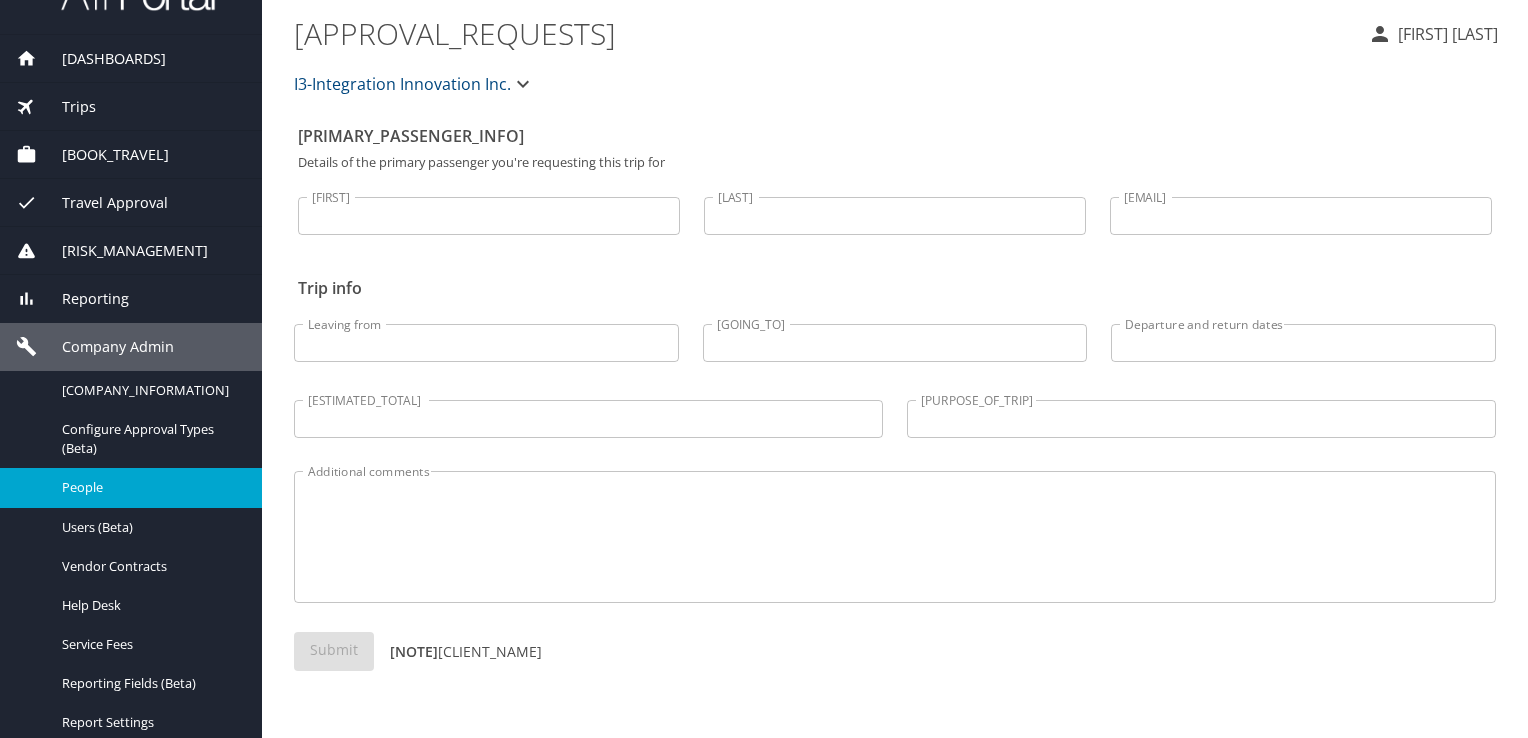 scroll, scrollTop: 48, scrollLeft: 0, axis: vertical 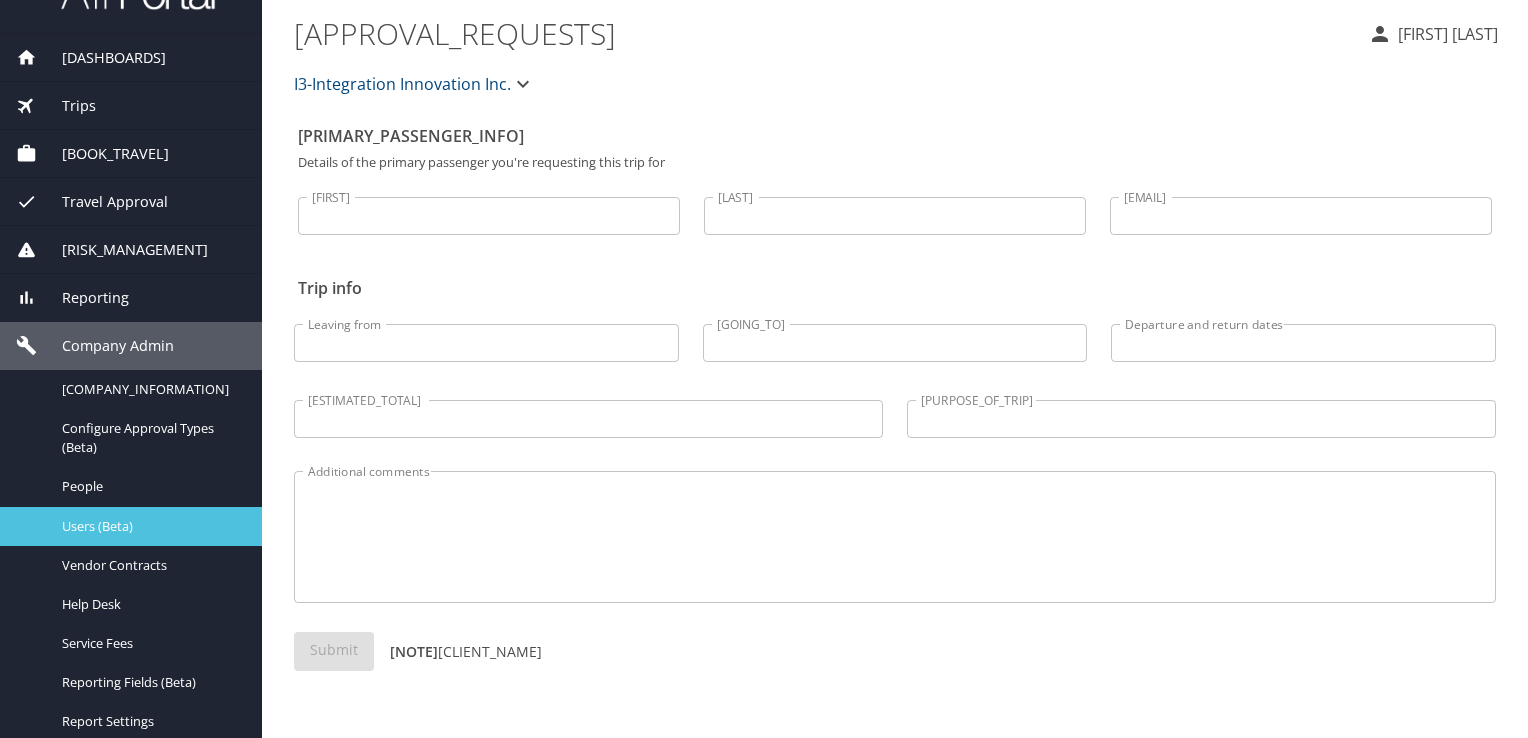 click on "Users (Beta)" at bounding box center (150, 526) 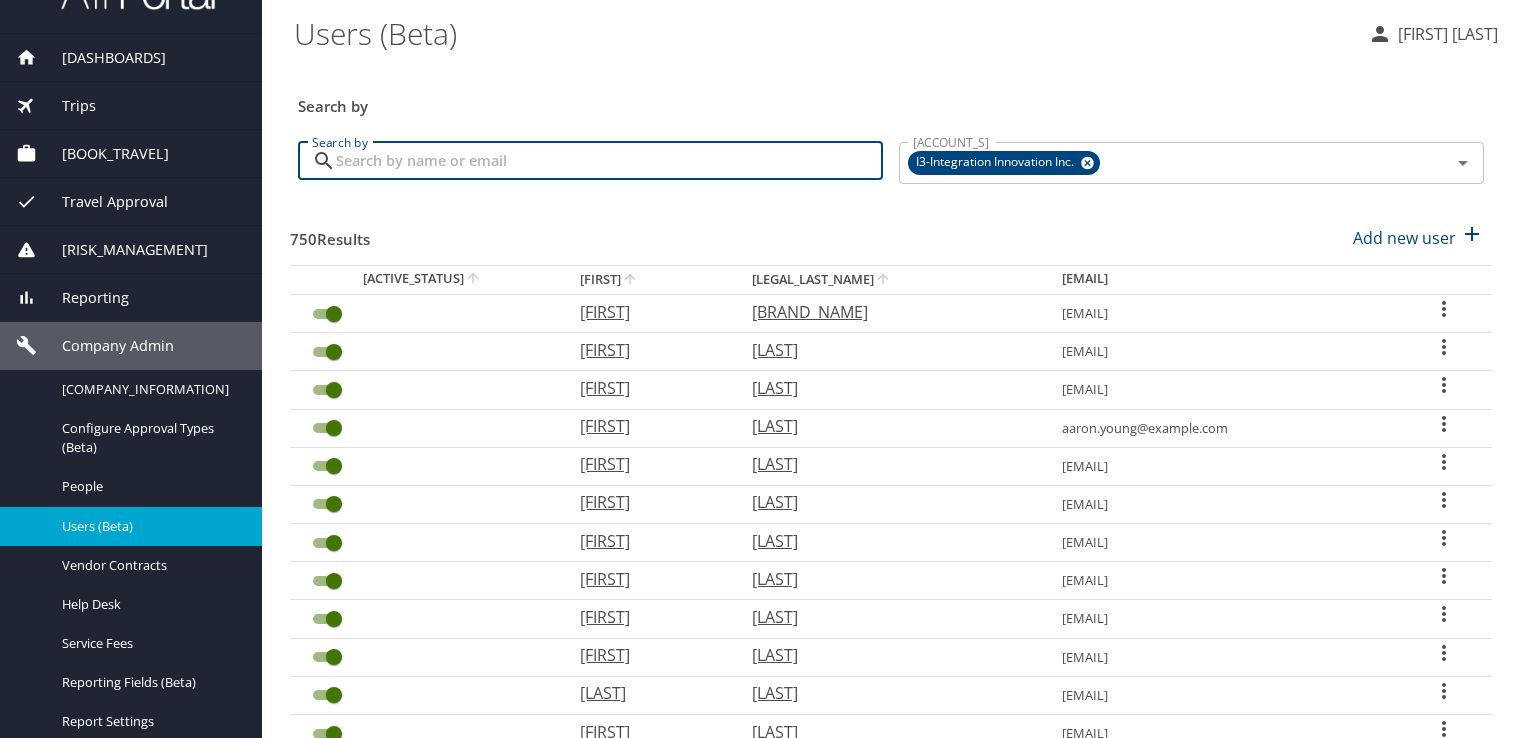 click on "Search by" at bounding box center [609, 161] 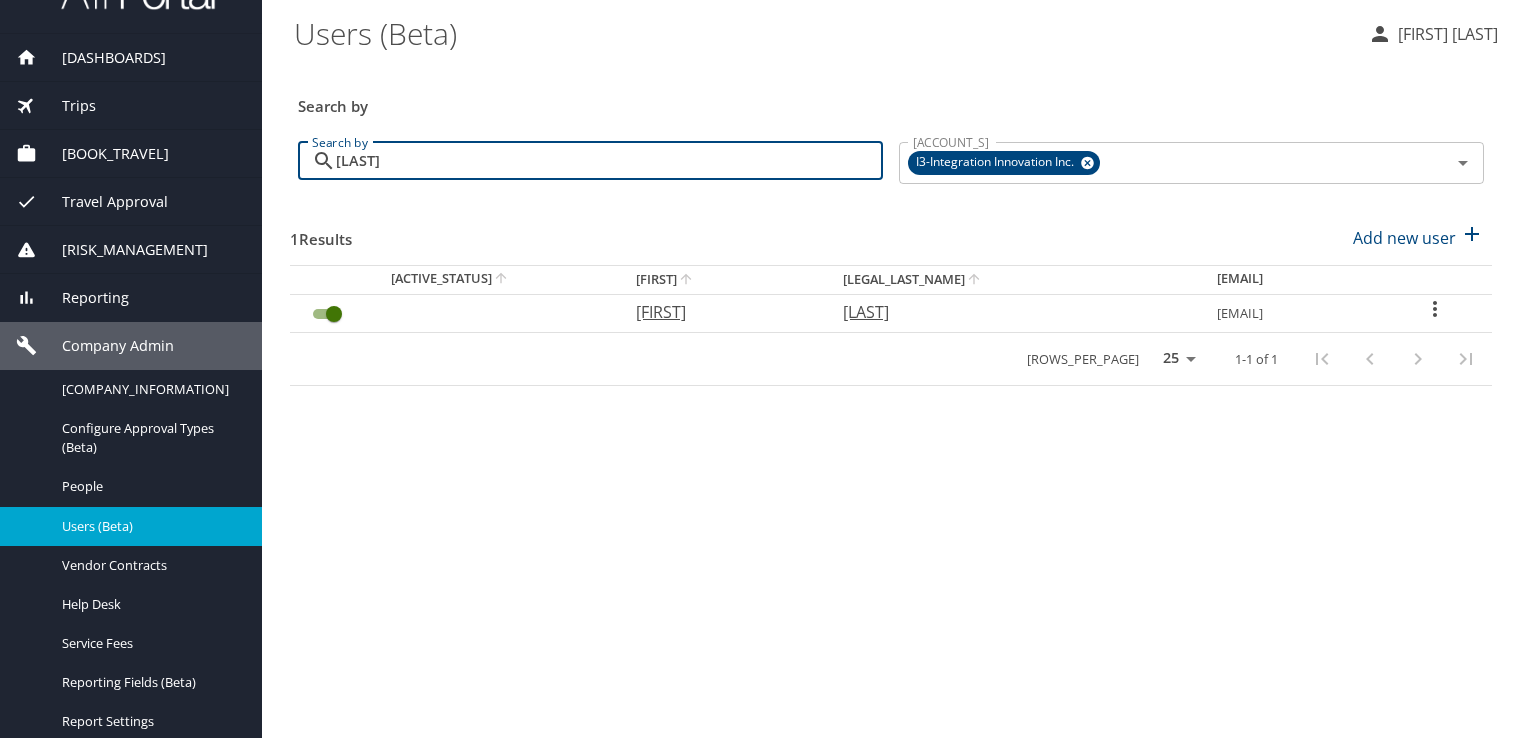 type on "[LAST]" 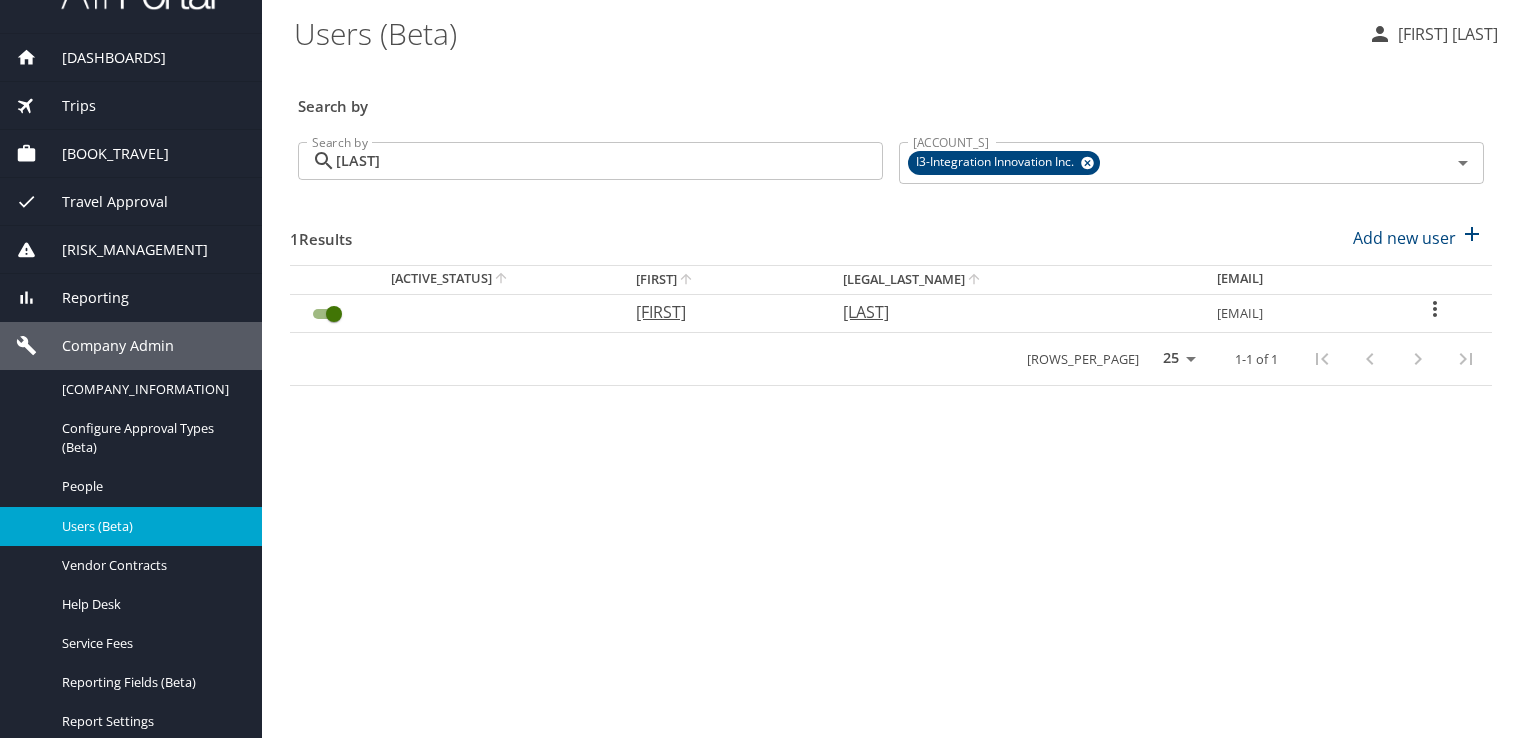 click at bounding box center (1435, 309) 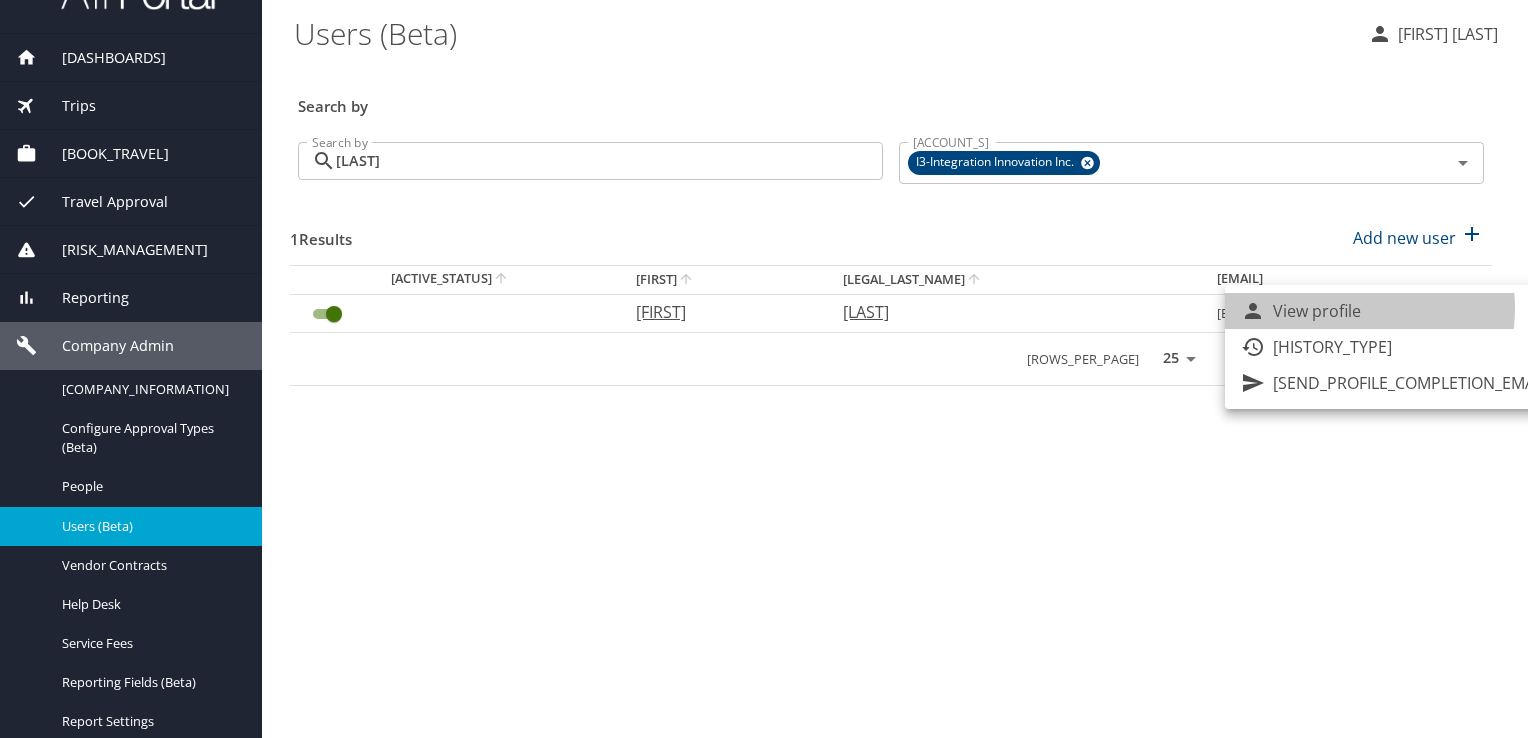 click on "View profile" at bounding box center (1317, 311) 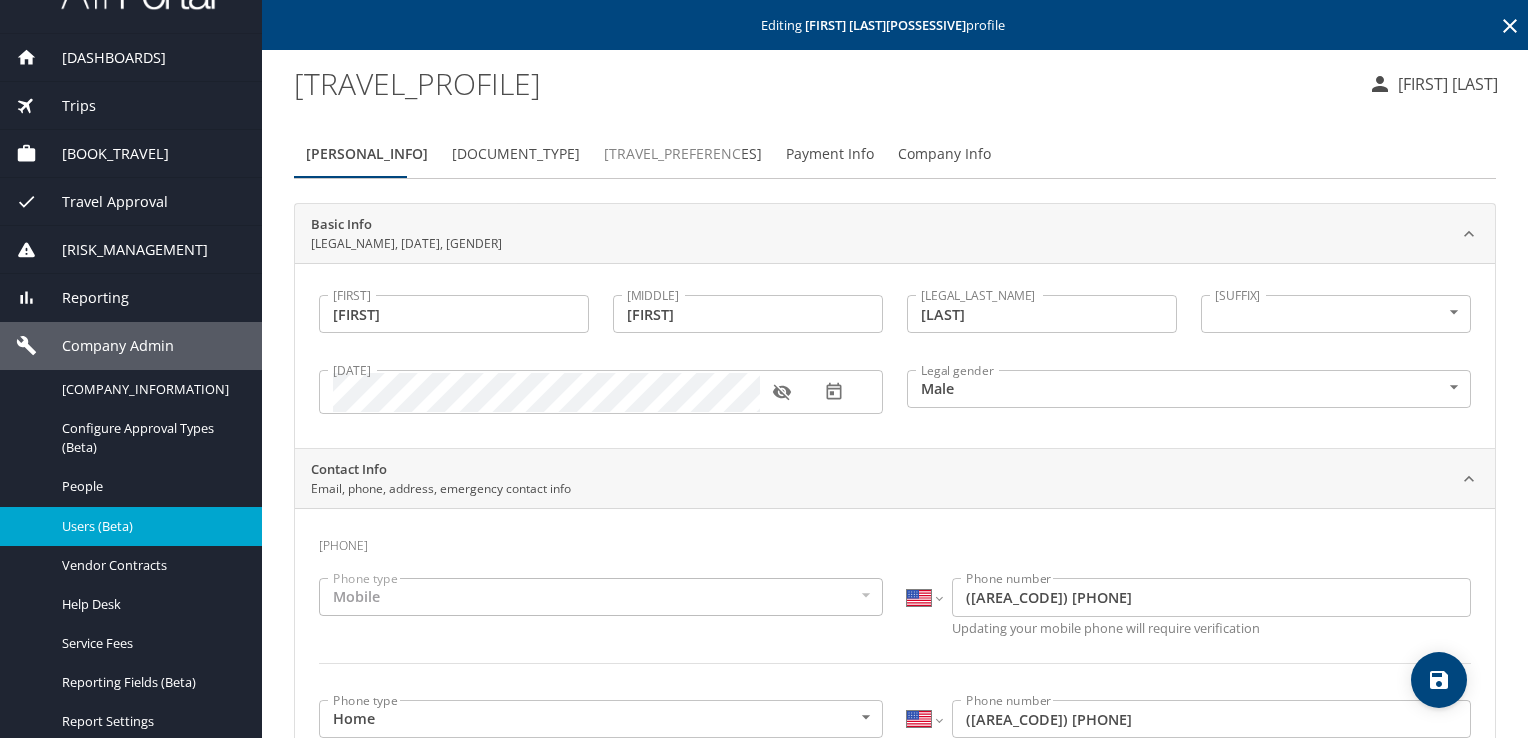 click on "[TRAVEL_PREFERENCES]" at bounding box center [683, 154] 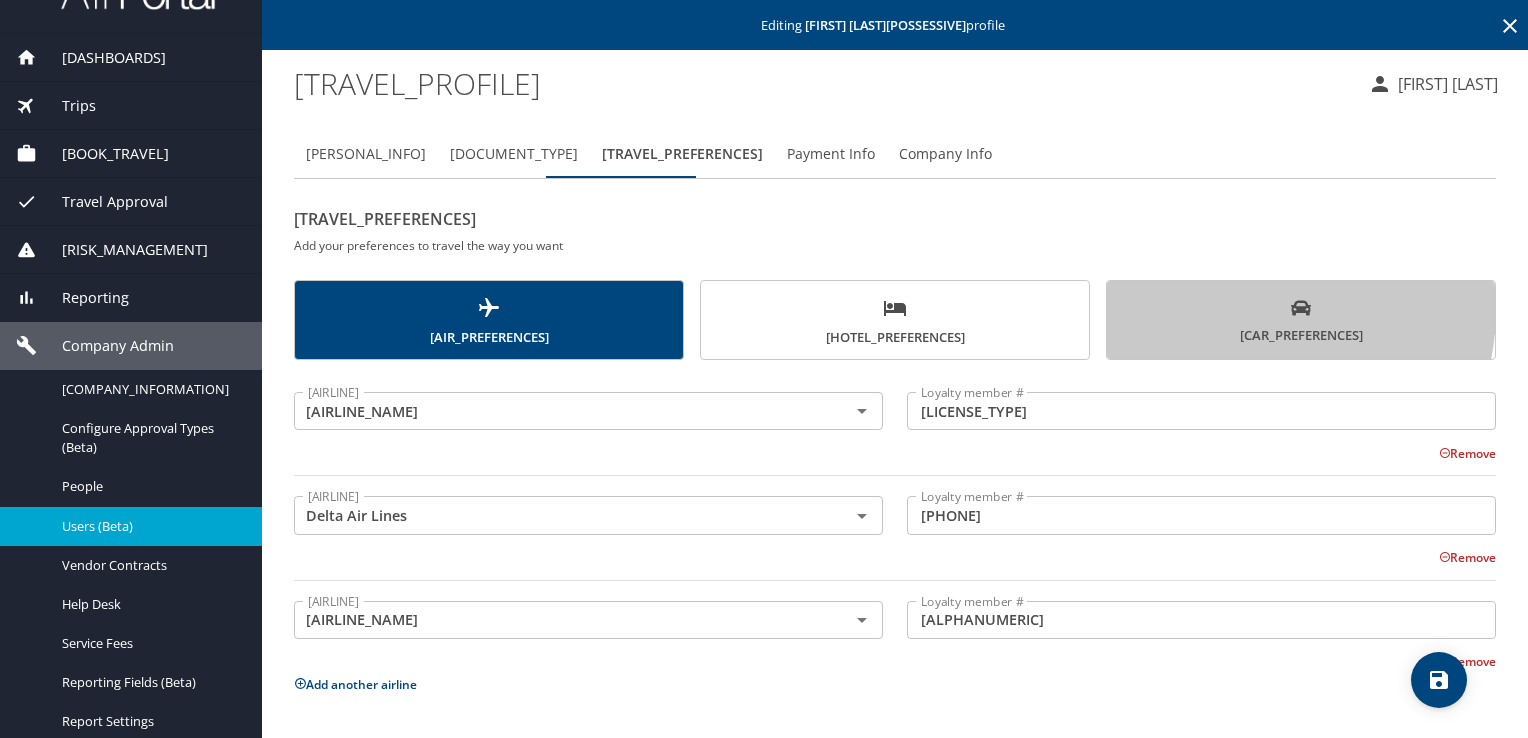 click on "[CAR_PREFERENCES]" at bounding box center [1301, 322] 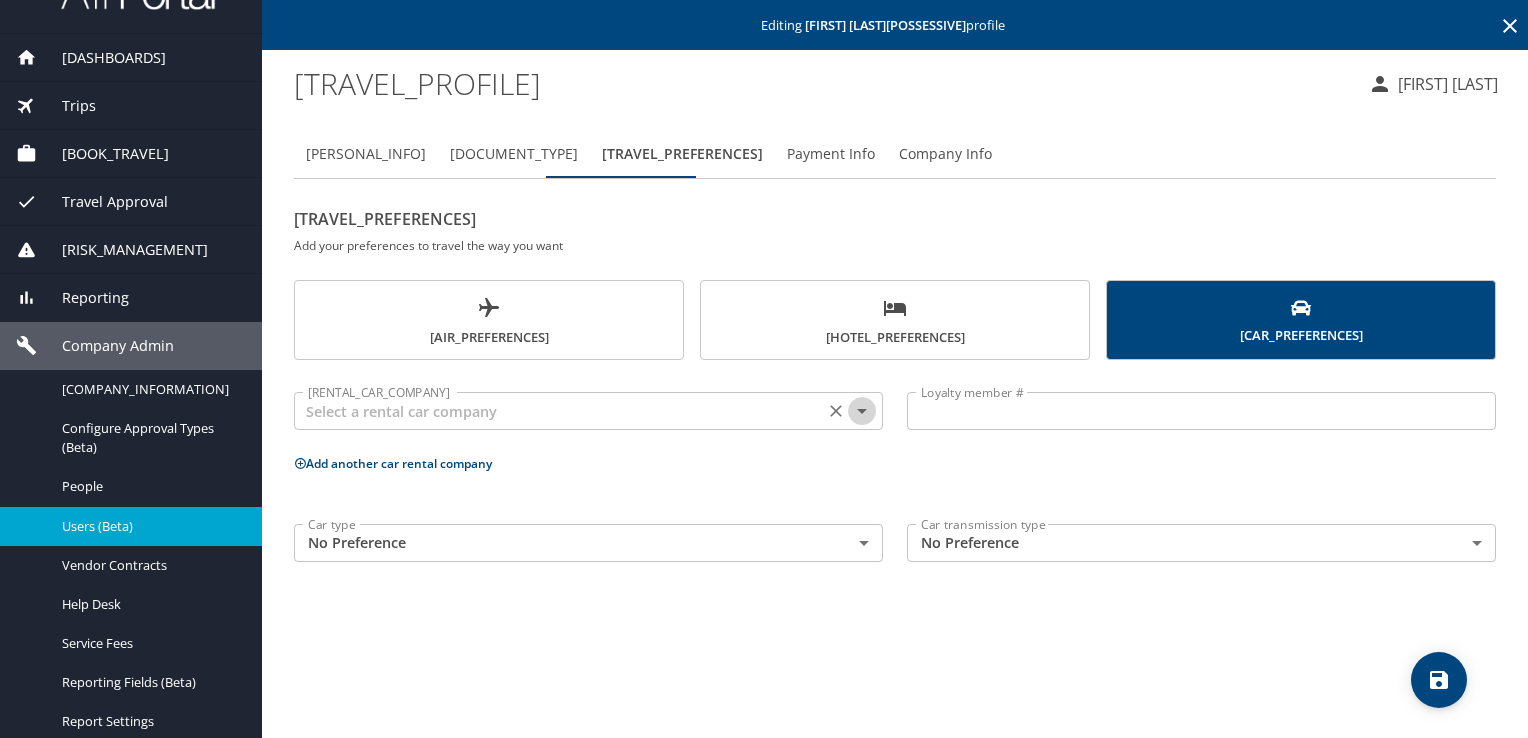 click at bounding box center [862, 411] 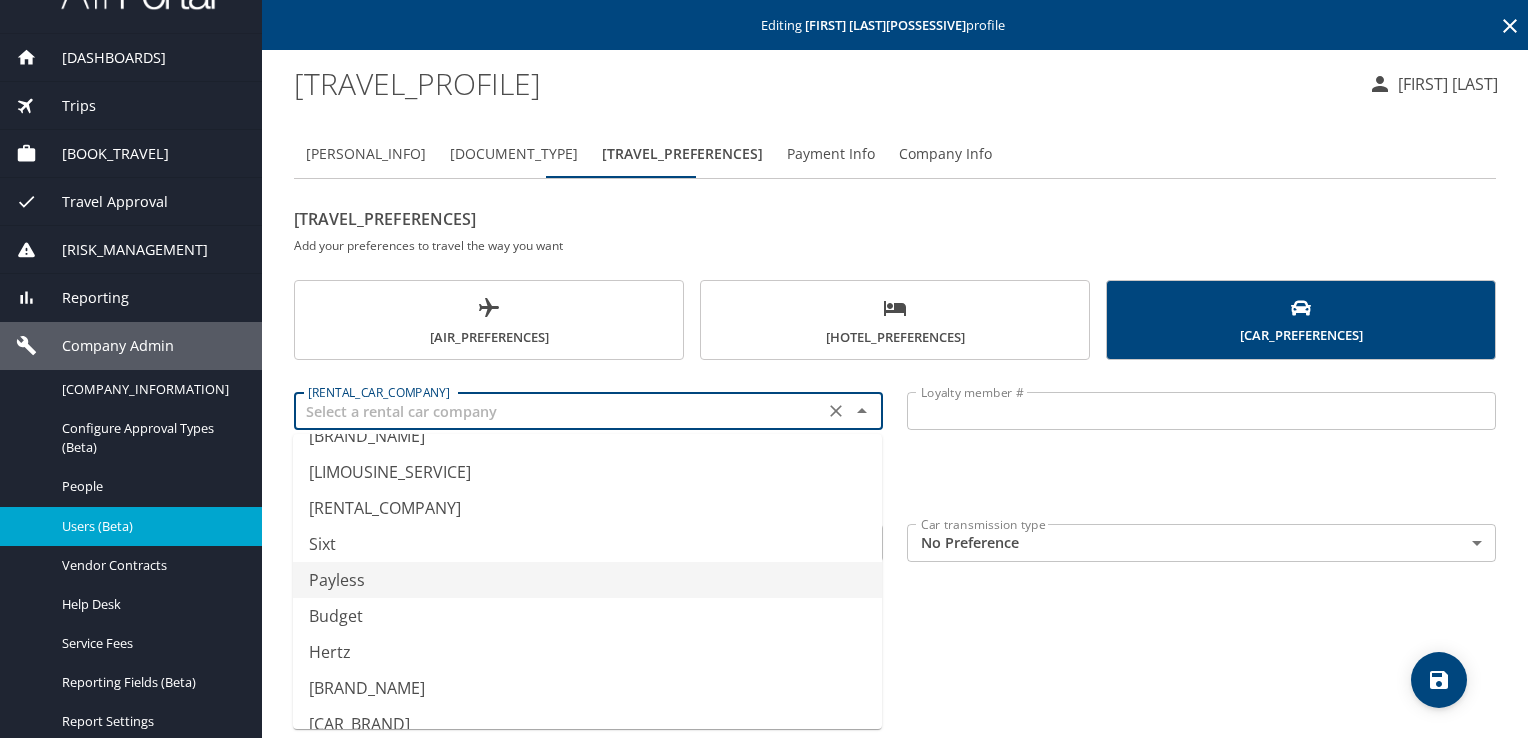 scroll, scrollTop: 332, scrollLeft: 0, axis: vertical 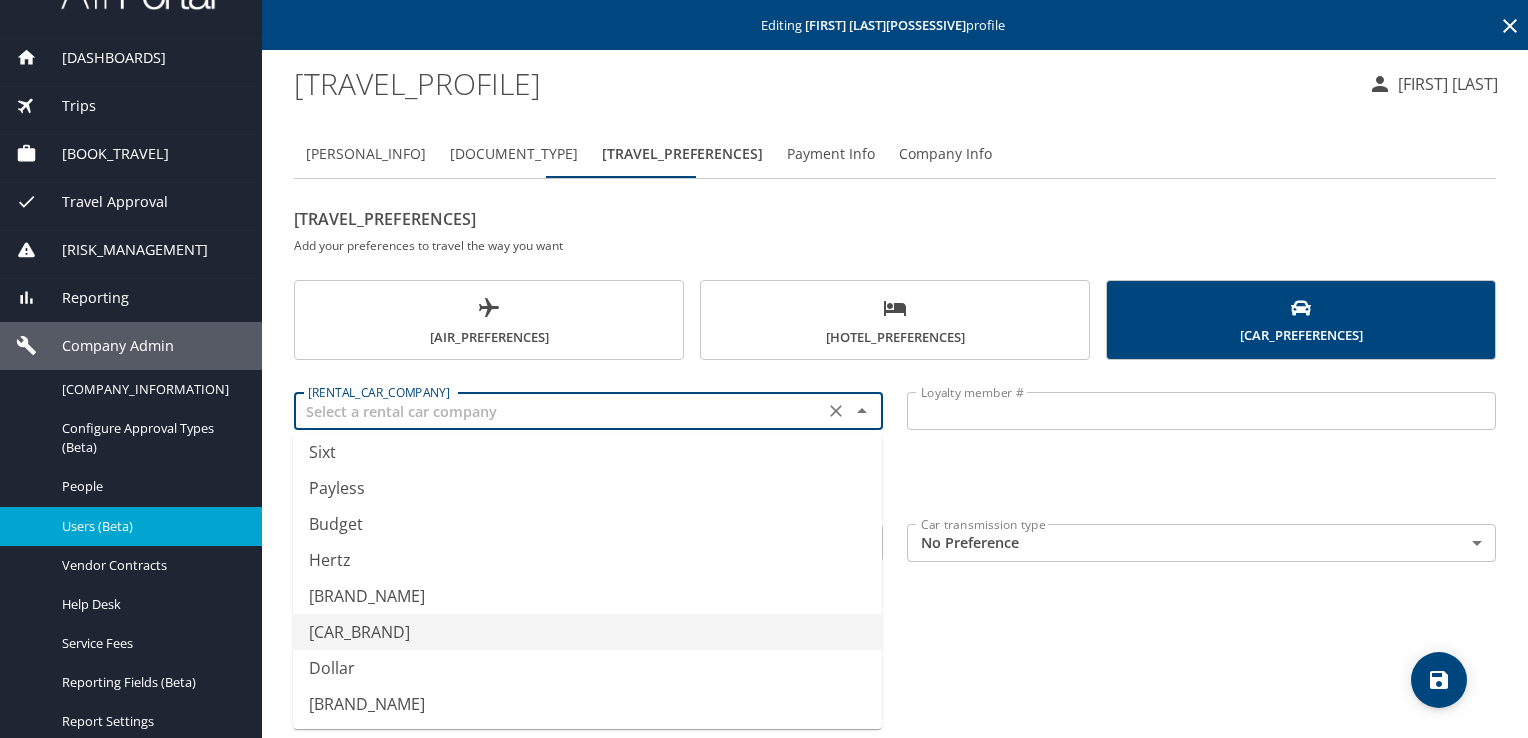 click on "[CAR_BRAND]" at bounding box center (587, 632) 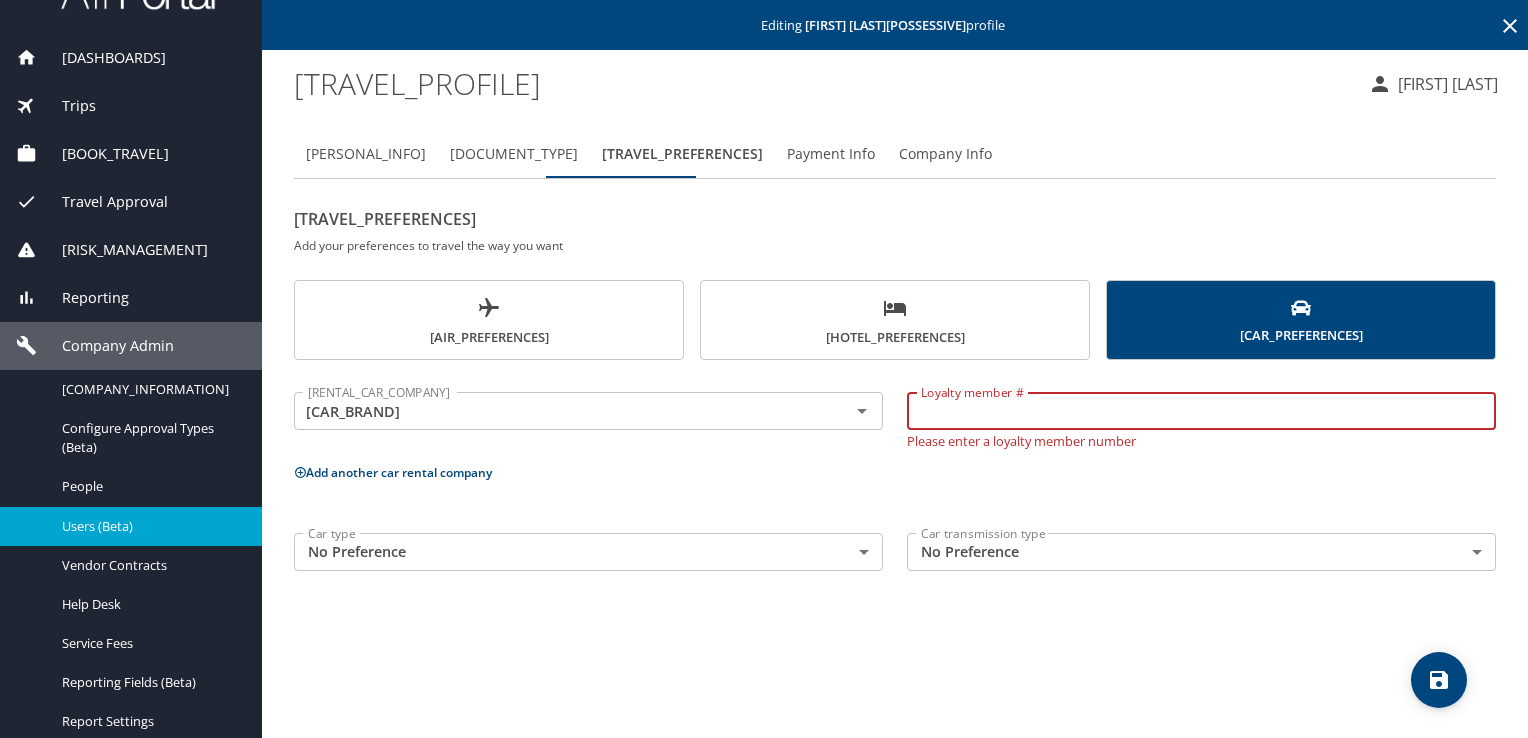 click on "Loyalty member #" at bounding box center [1201, 411] 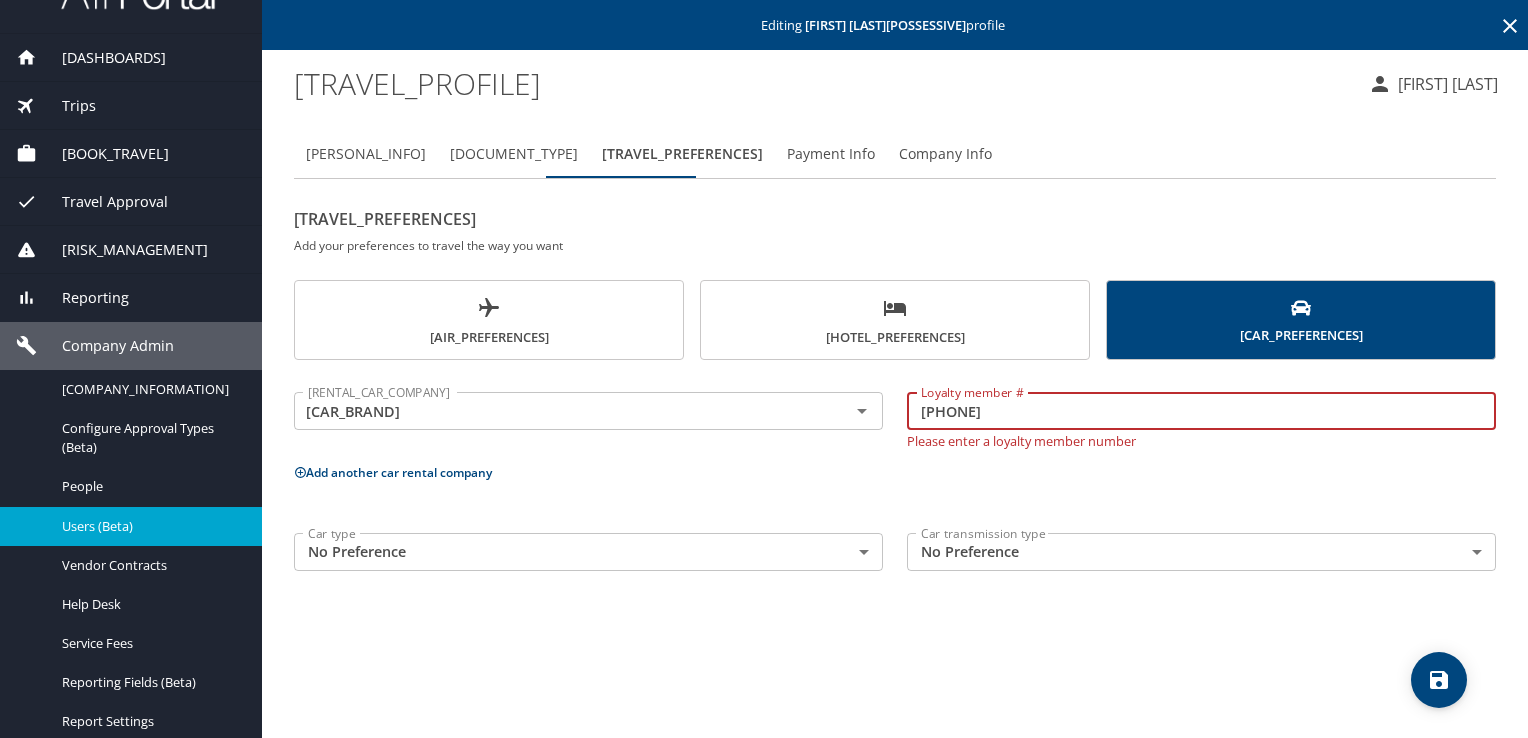type on "[PHONE]" 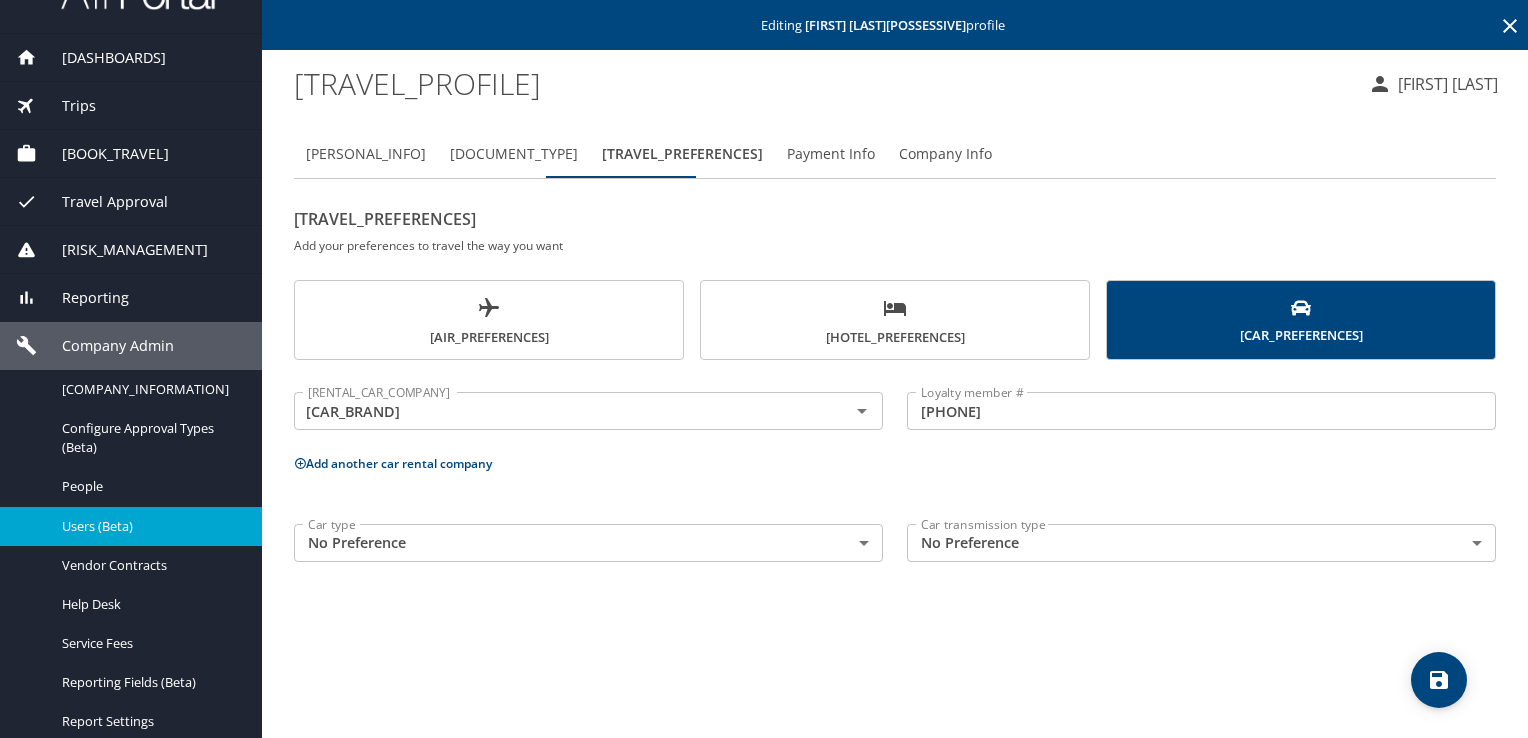 click on "[LOYALTY_MEMBER_NUMBER] [LOYALTY_MEMBER_NUMBER] Add another car rental company Car type No Preference NotApplicable Car type Car transmission type No Preference NotApplicable Car transmission type" at bounding box center [895, 426] 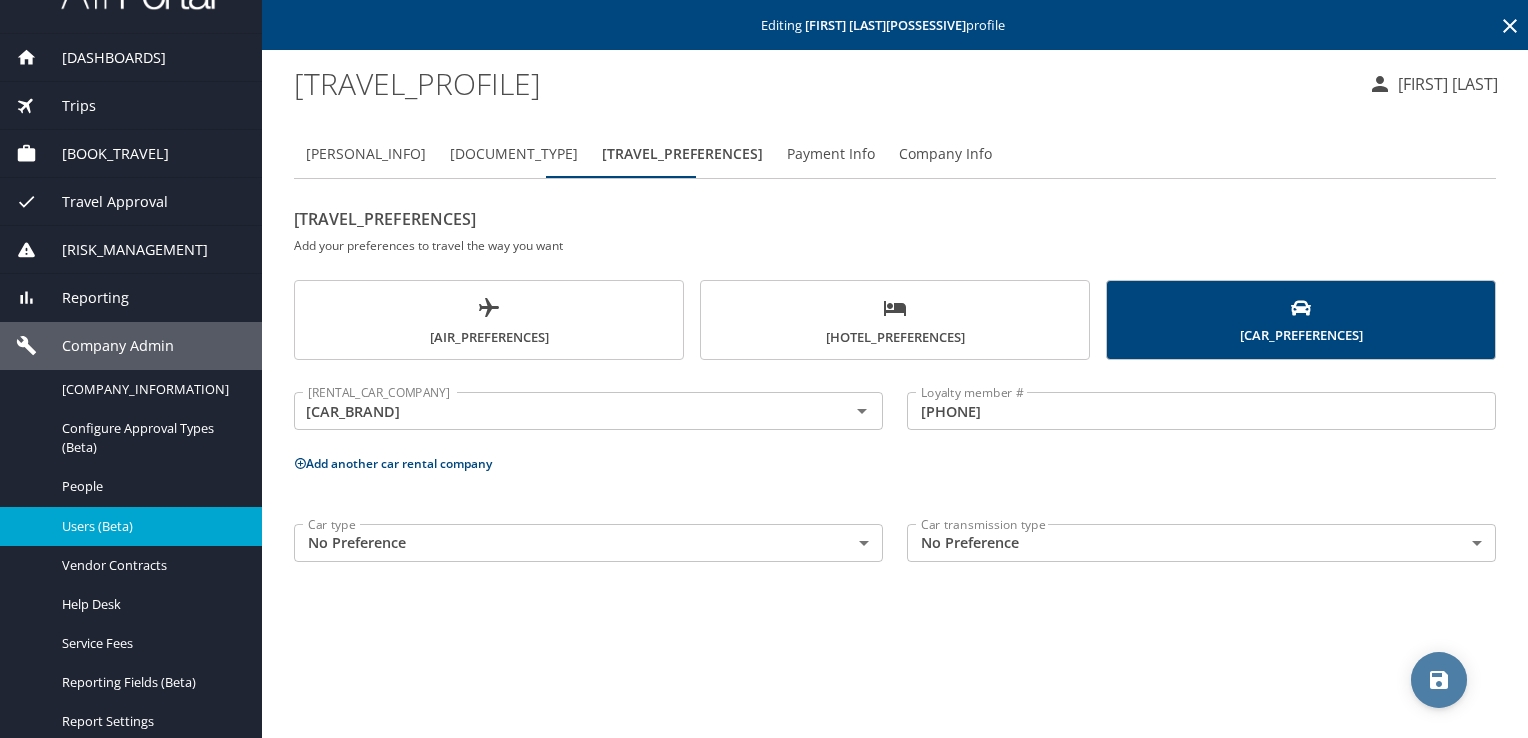 click at bounding box center (1439, 680) 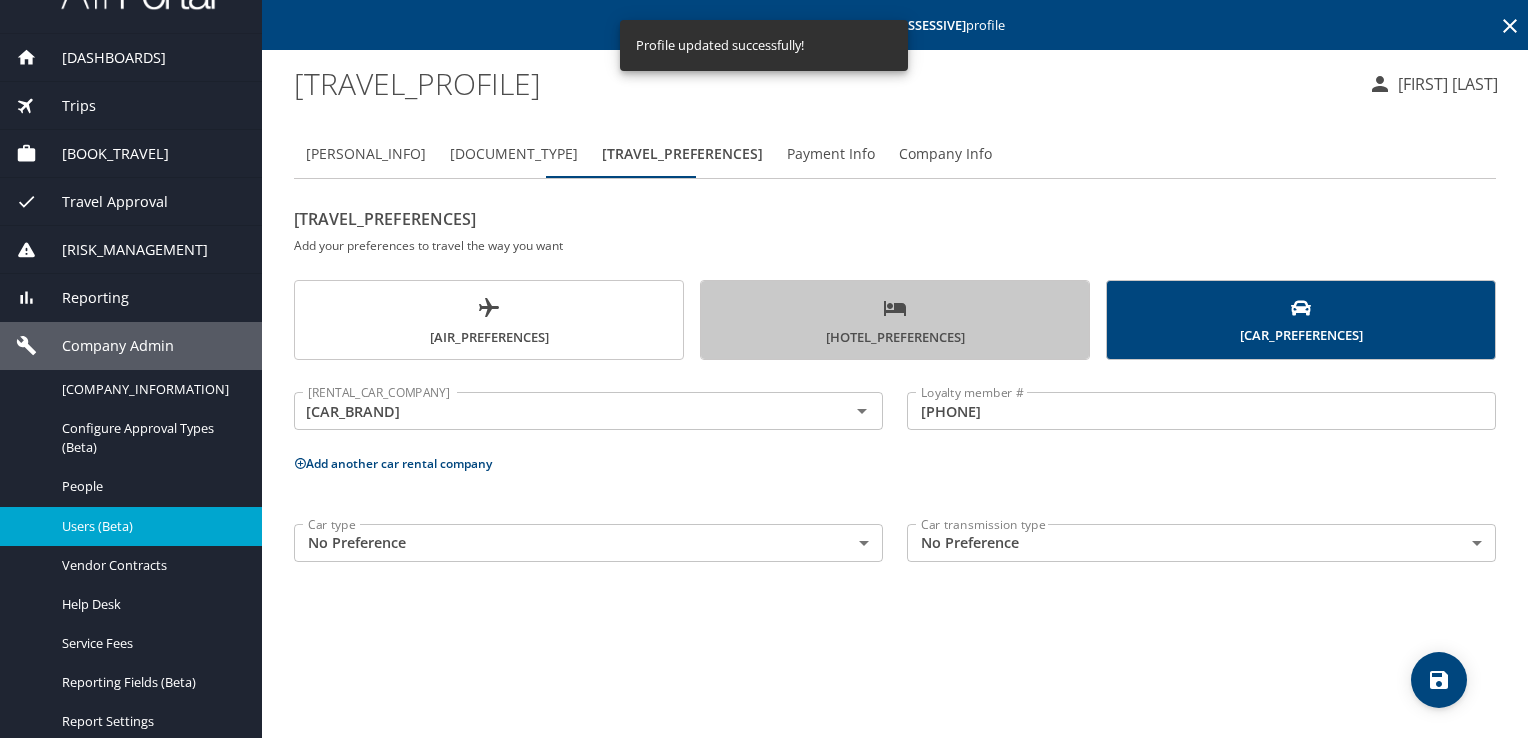 click at bounding box center (895, 308) 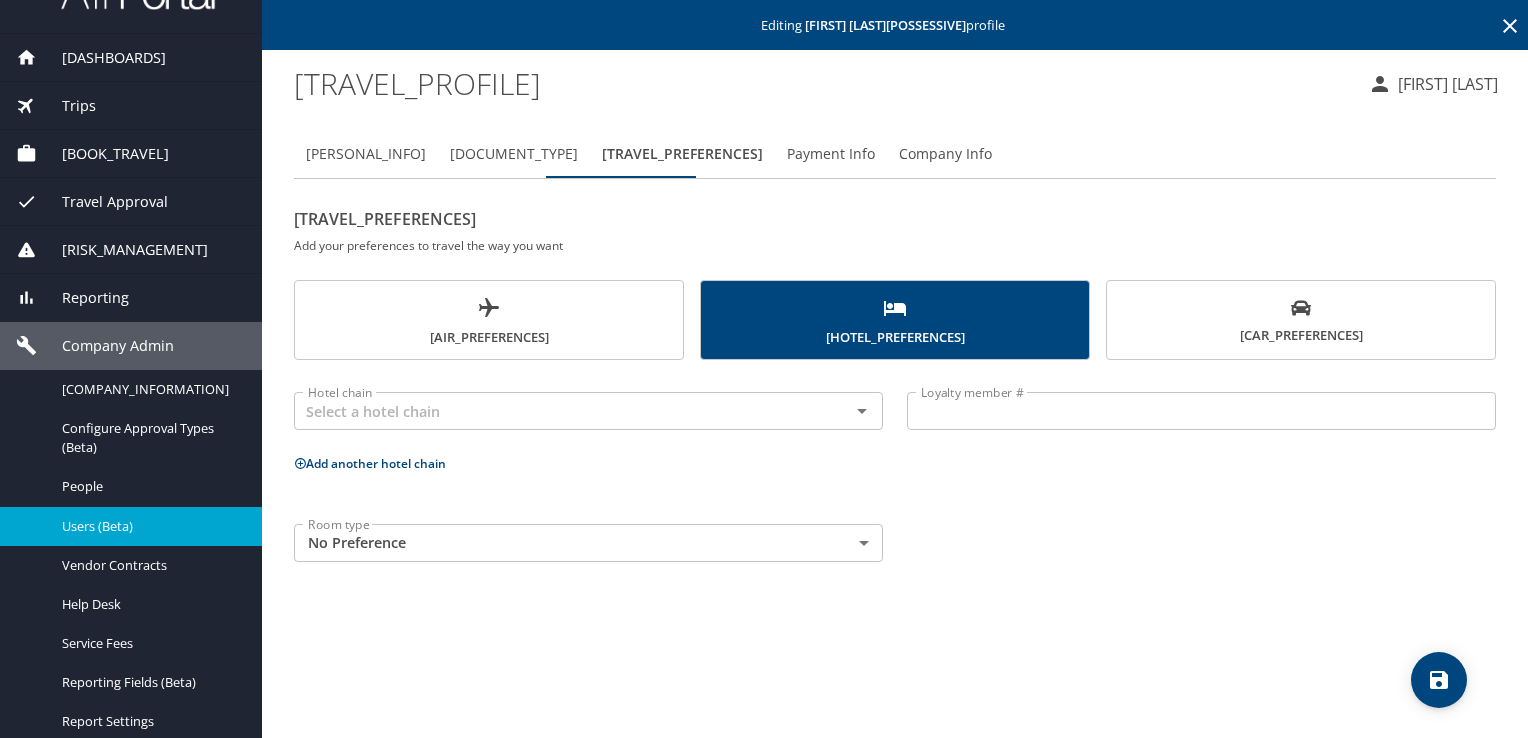 click on "[BOOK_TRAVEL]" at bounding box center [103, 154] 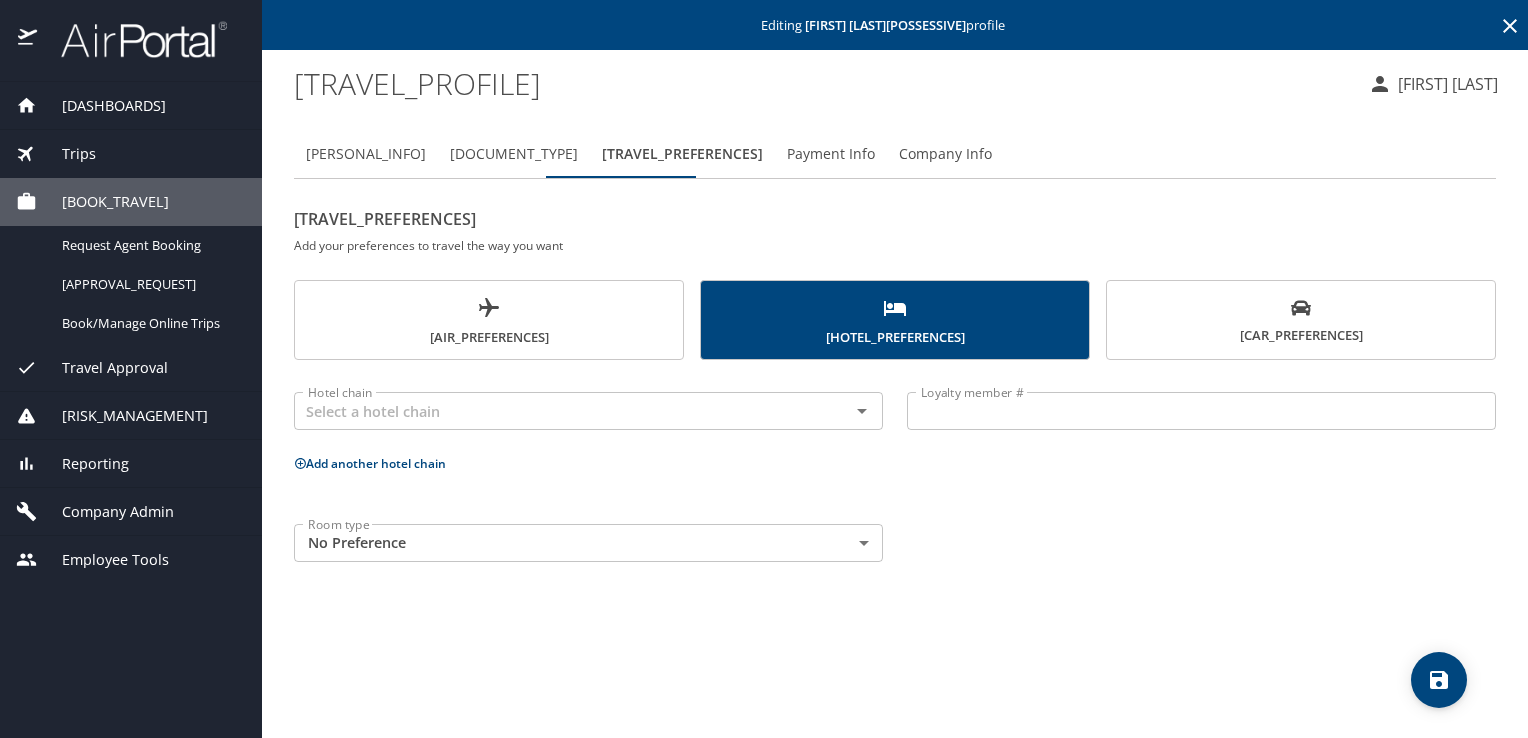 scroll, scrollTop: 0, scrollLeft: 0, axis: both 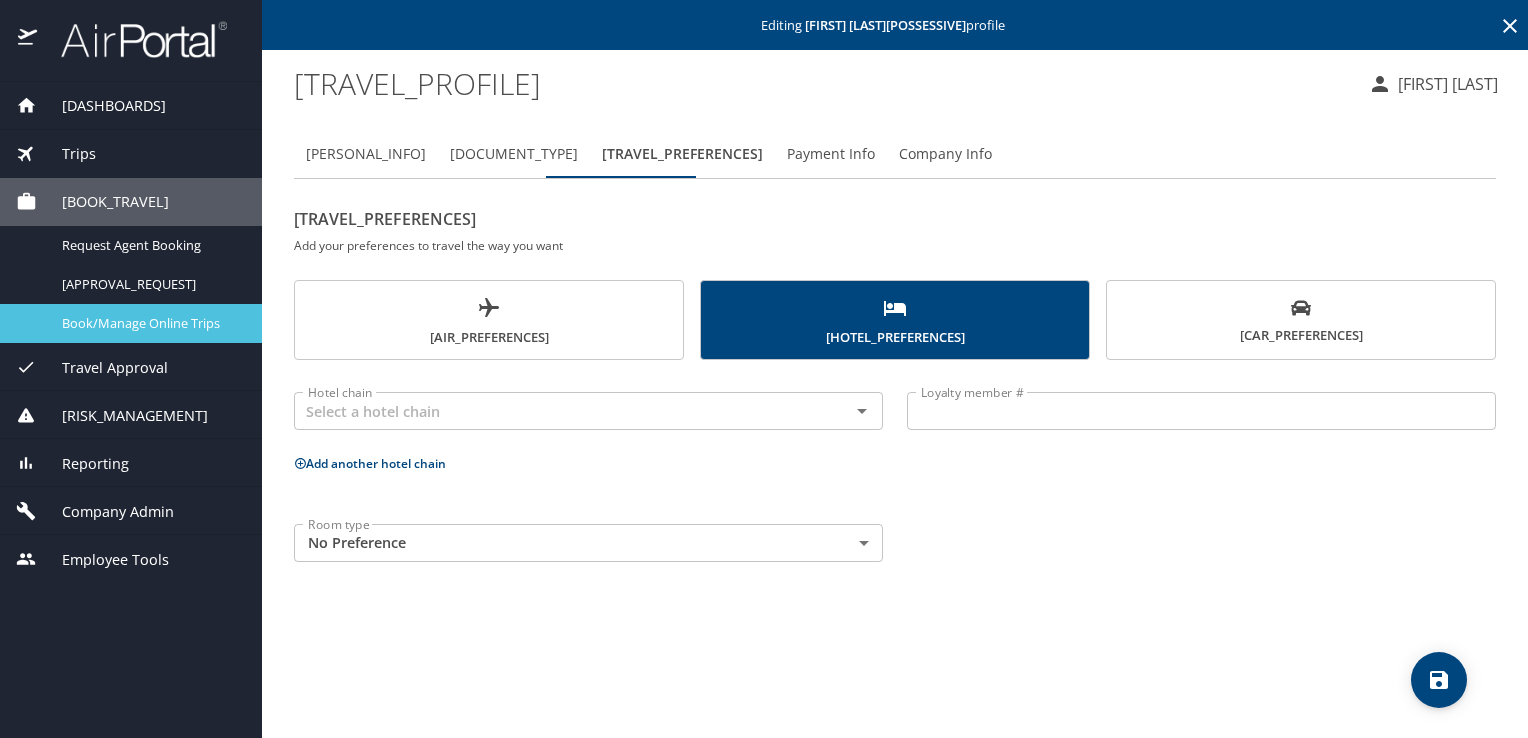 click on "Book/Manage Online Trips" at bounding box center [150, 323] 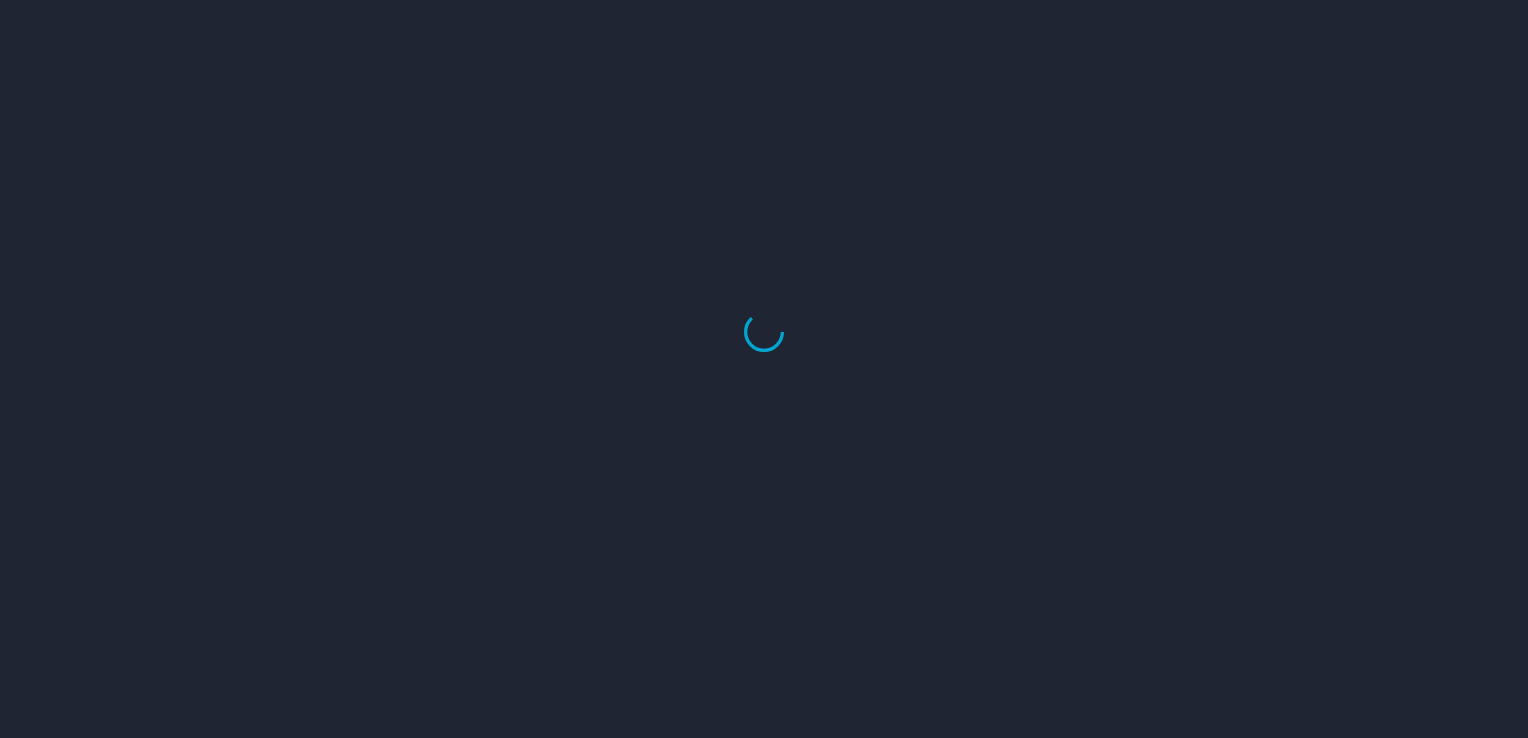 scroll, scrollTop: 0, scrollLeft: 0, axis: both 